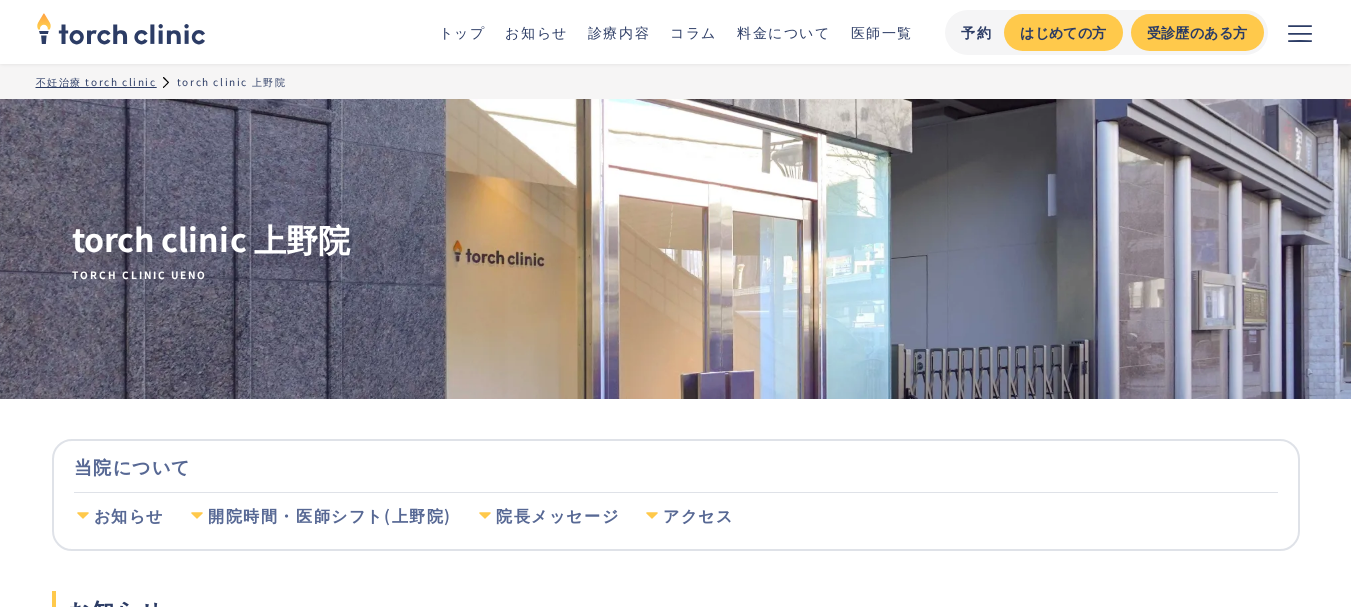 scroll, scrollTop: 100, scrollLeft: 0, axis: vertical 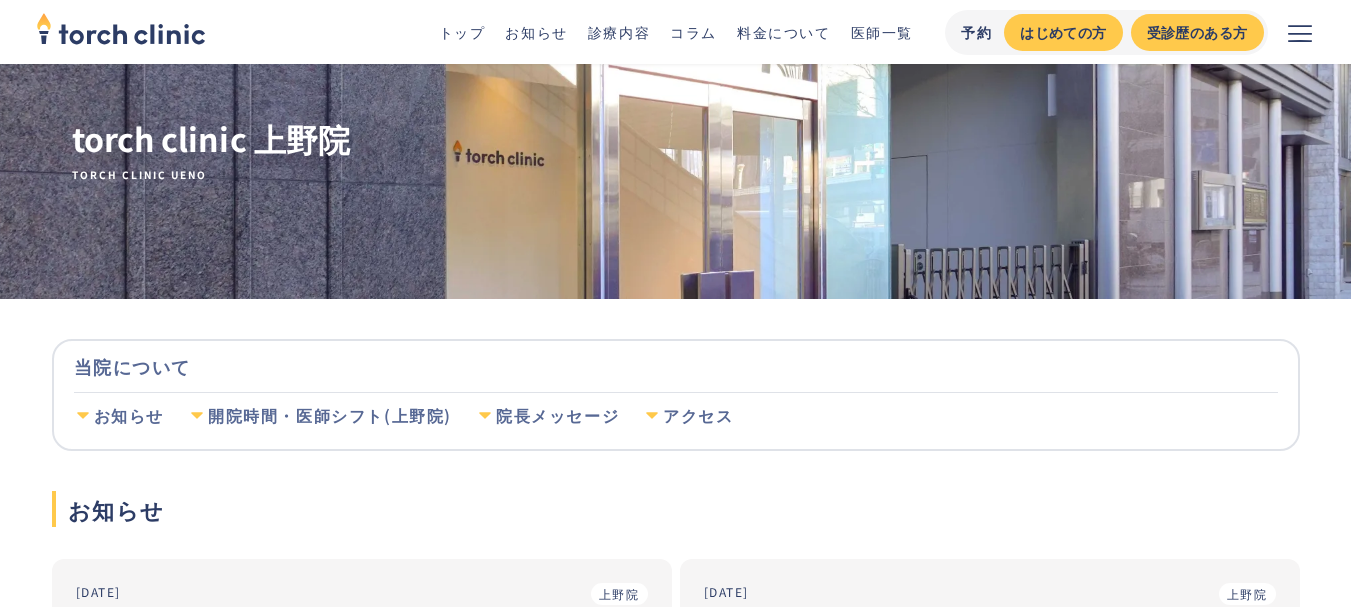 click on "お知らせ" at bounding box center [536, 32] 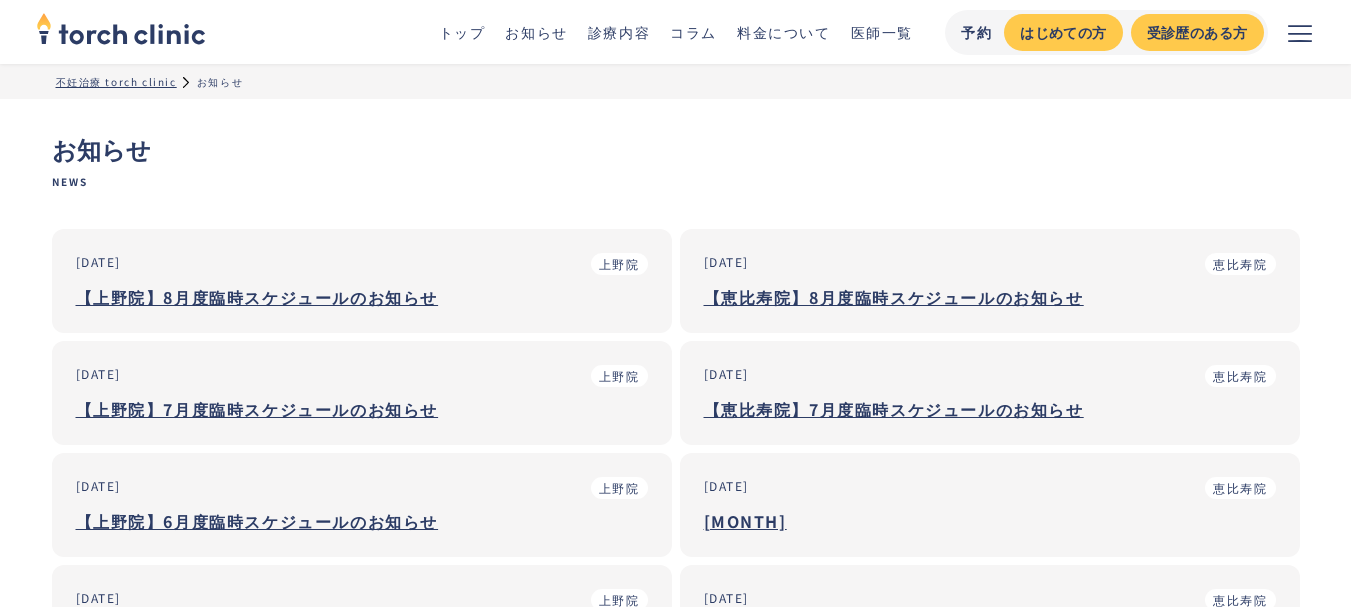 scroll, scrollTop: 0, scrollLeft: 0, axis: both 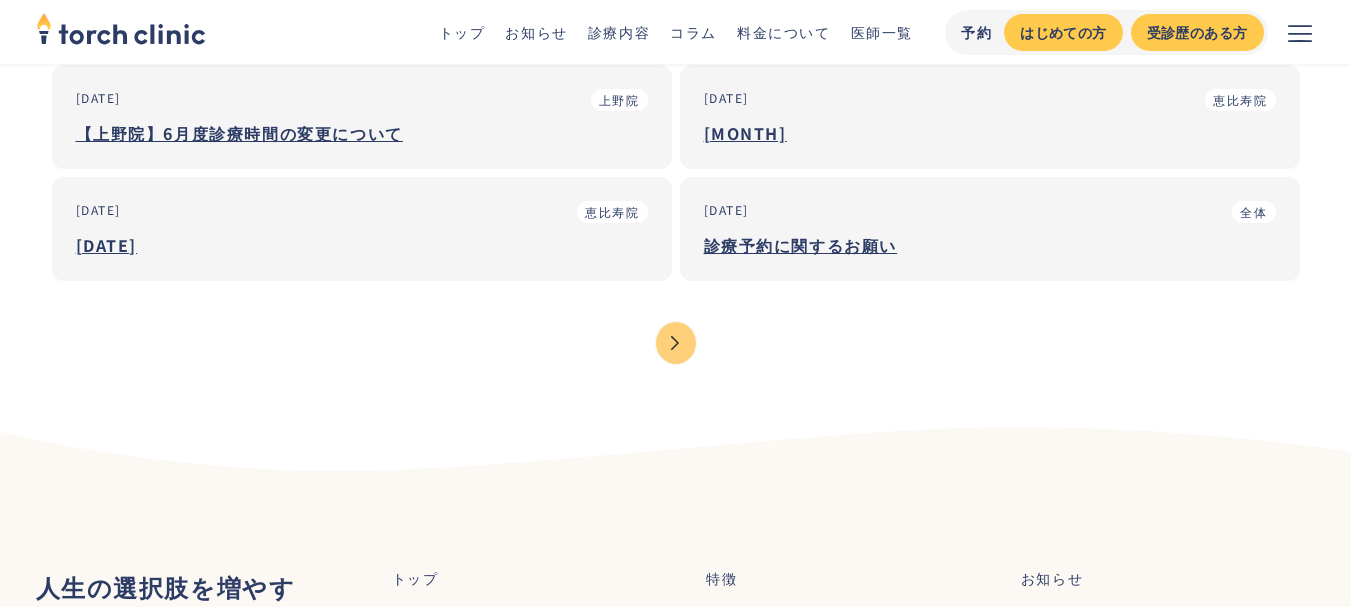 click at bounding box center (676, 343) 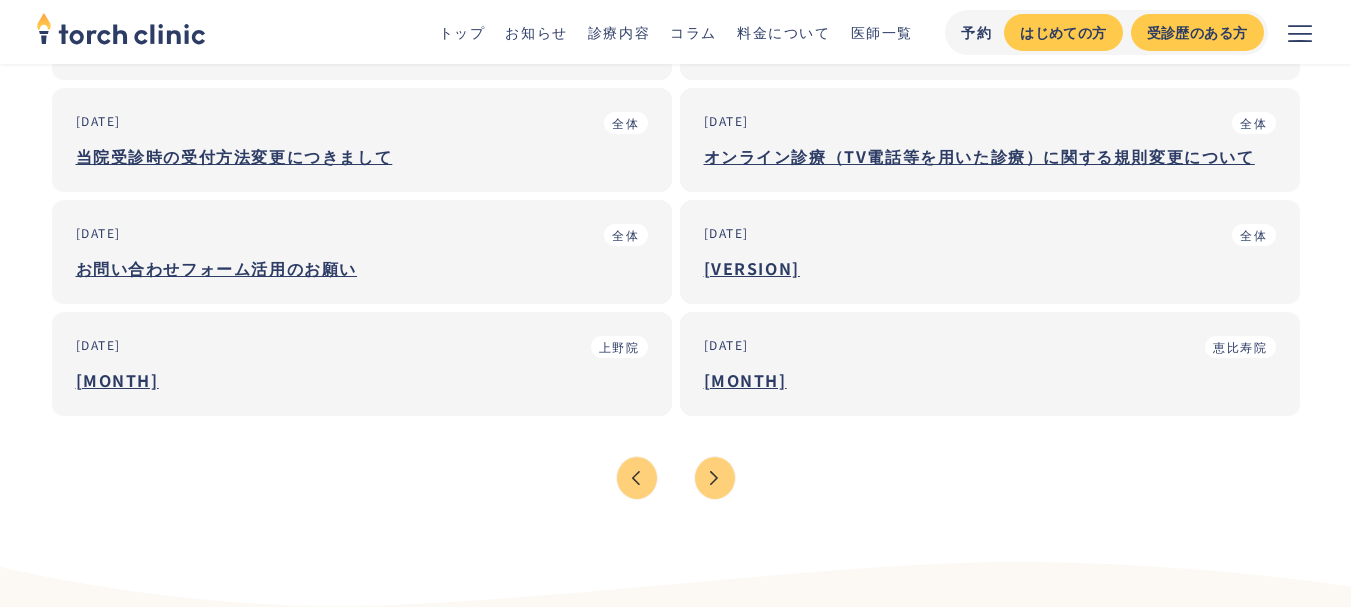 scroll, scrollTop: 400, scrollLeft: 0, axis: vertical 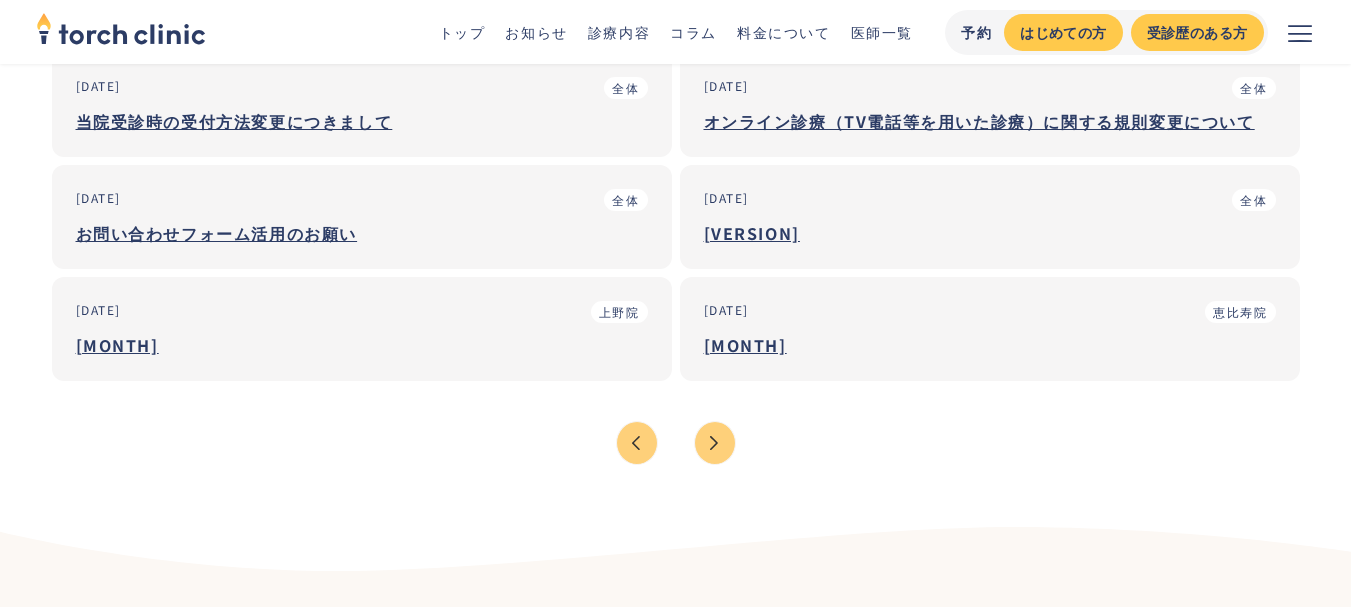 click at bounding box center [715, 443] 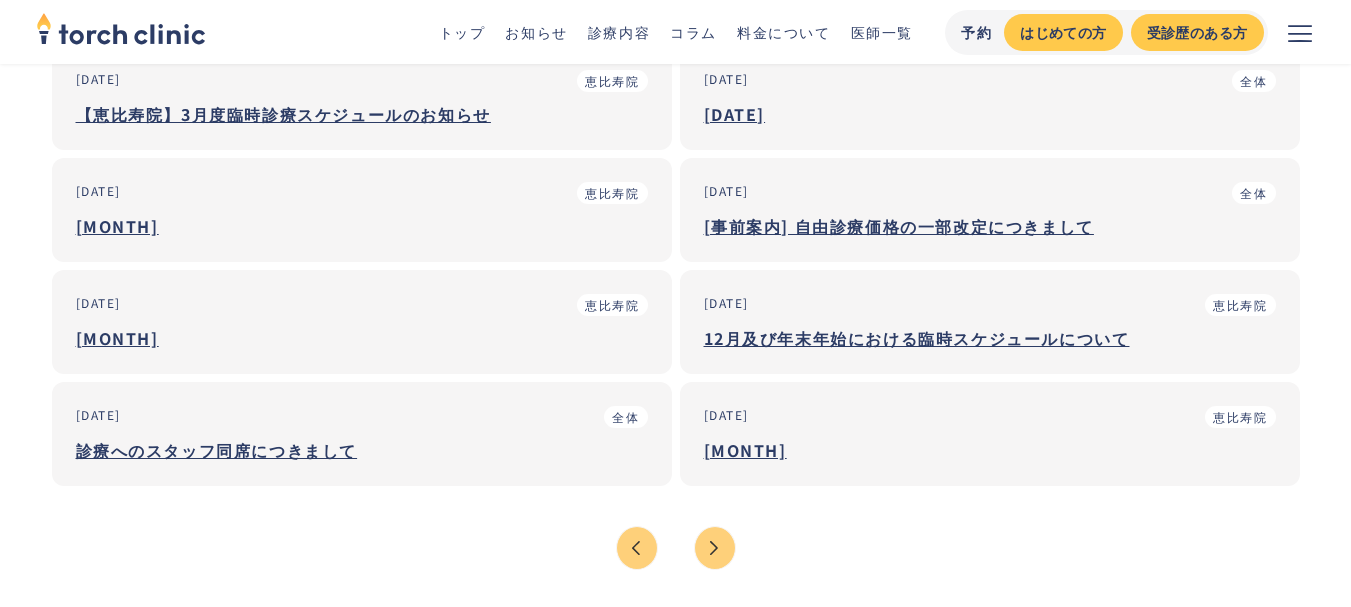scroll, scrollTop: 400, scrollLeft: 0, axis: vertical 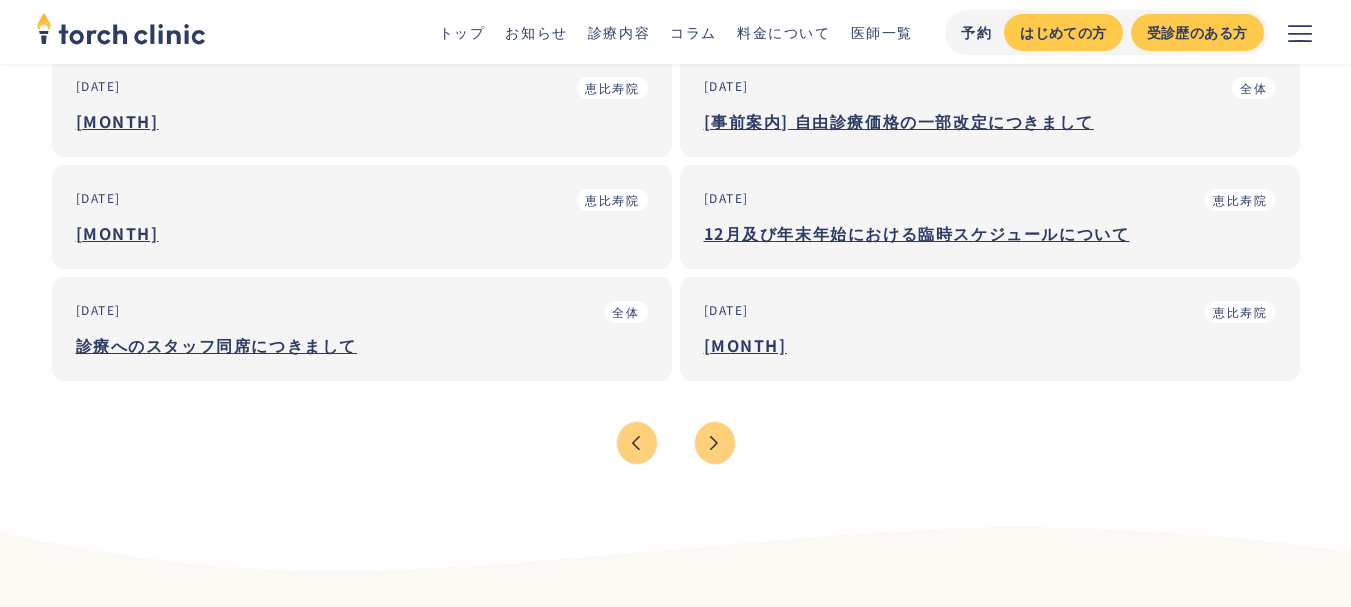 click at bounding box center (715, 443) 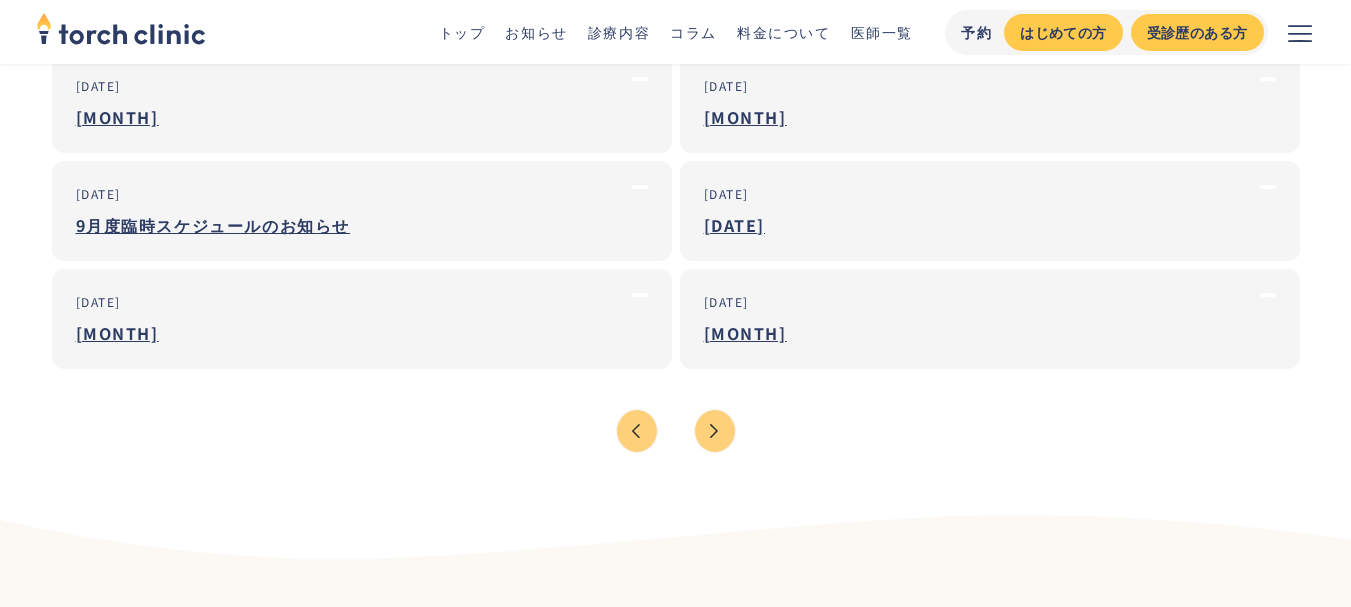 scroll, scrollTop: 0, scrollLeft: 0, axis: both 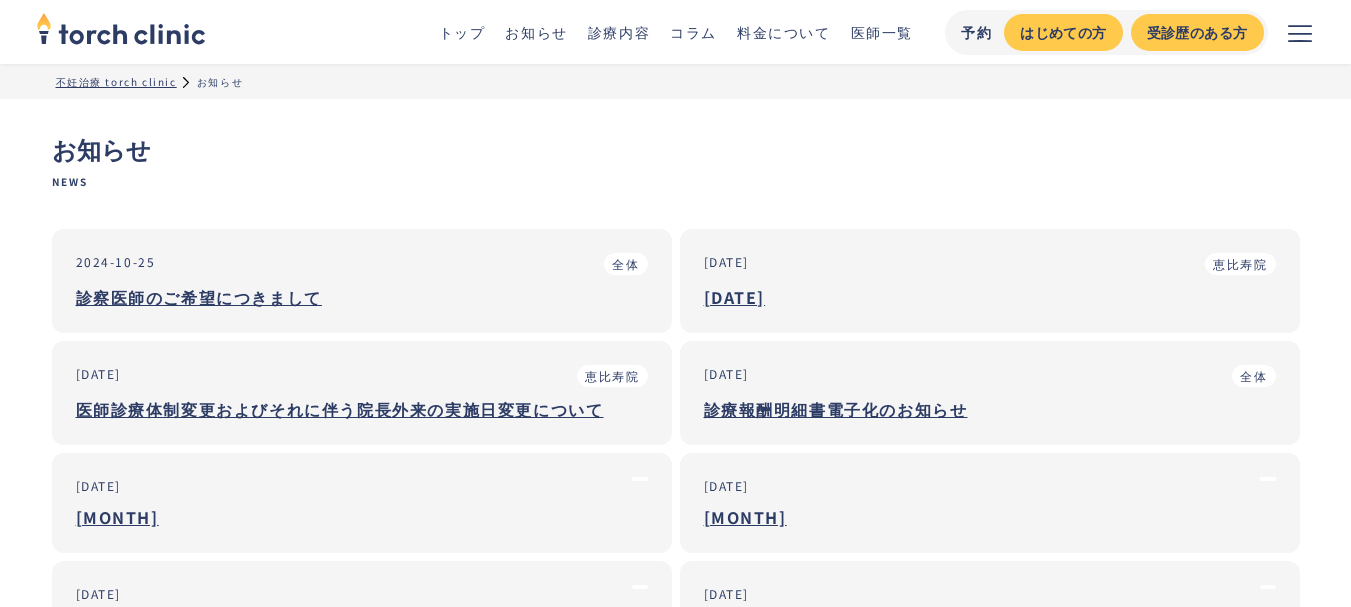 click on "不妊治療 torch clinic" at bounding box center [116, 81] 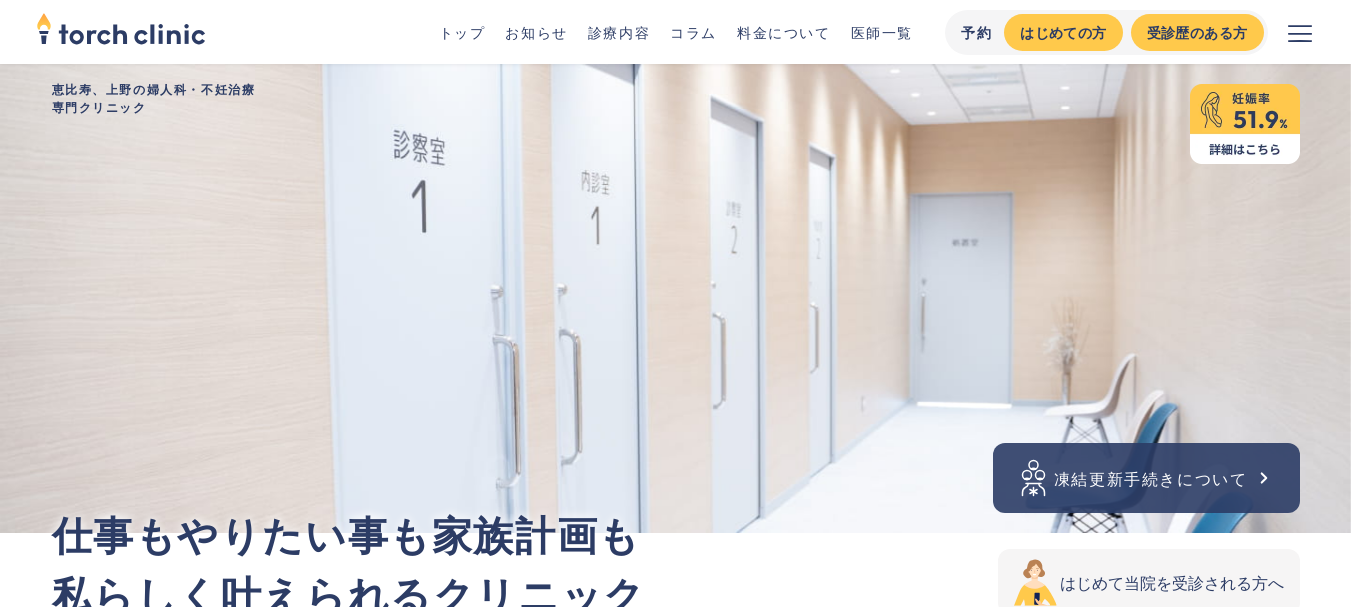 scroll, scrollTop: 0, scrollLeft: 0, axis: both 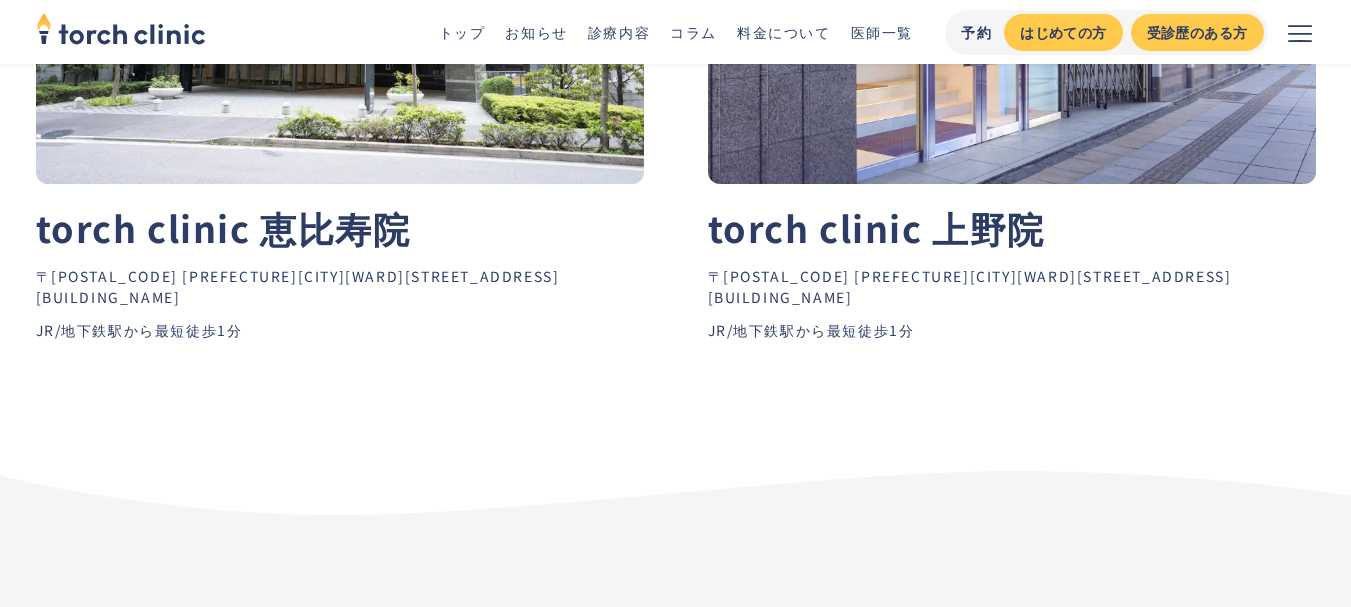 click on "torch clinic 上野院" at bounding box center [877, 227] 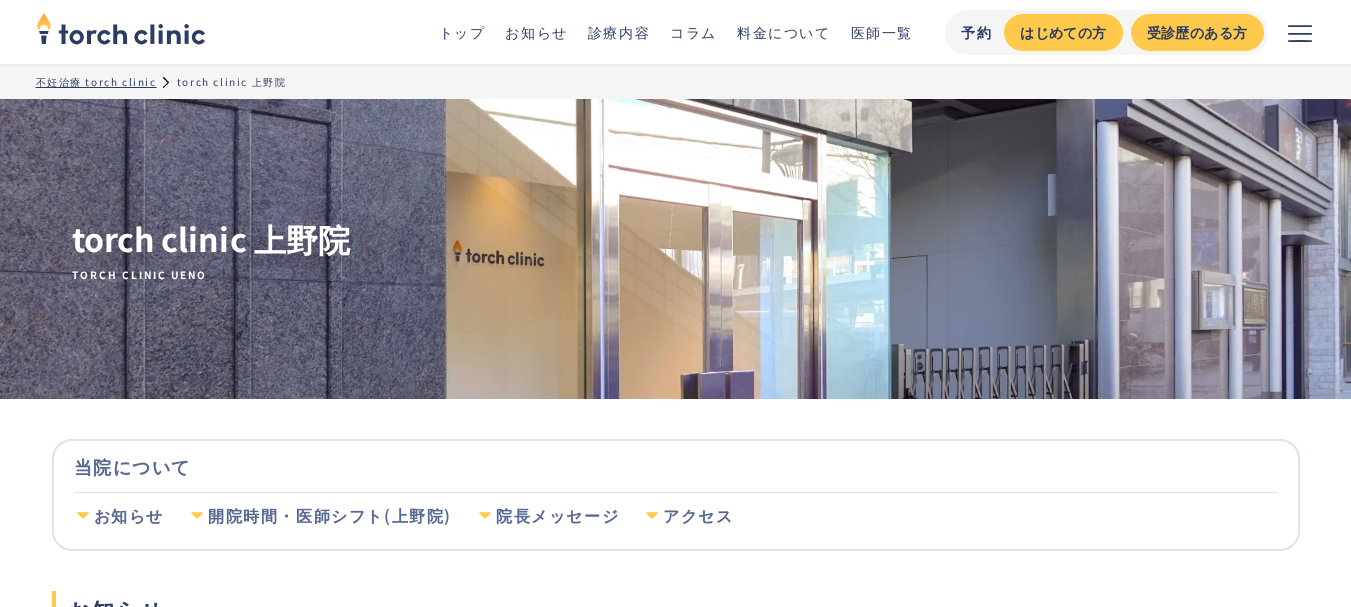 scroll, scrollTop: 2293, scrollLeft: 0, axis: vertical 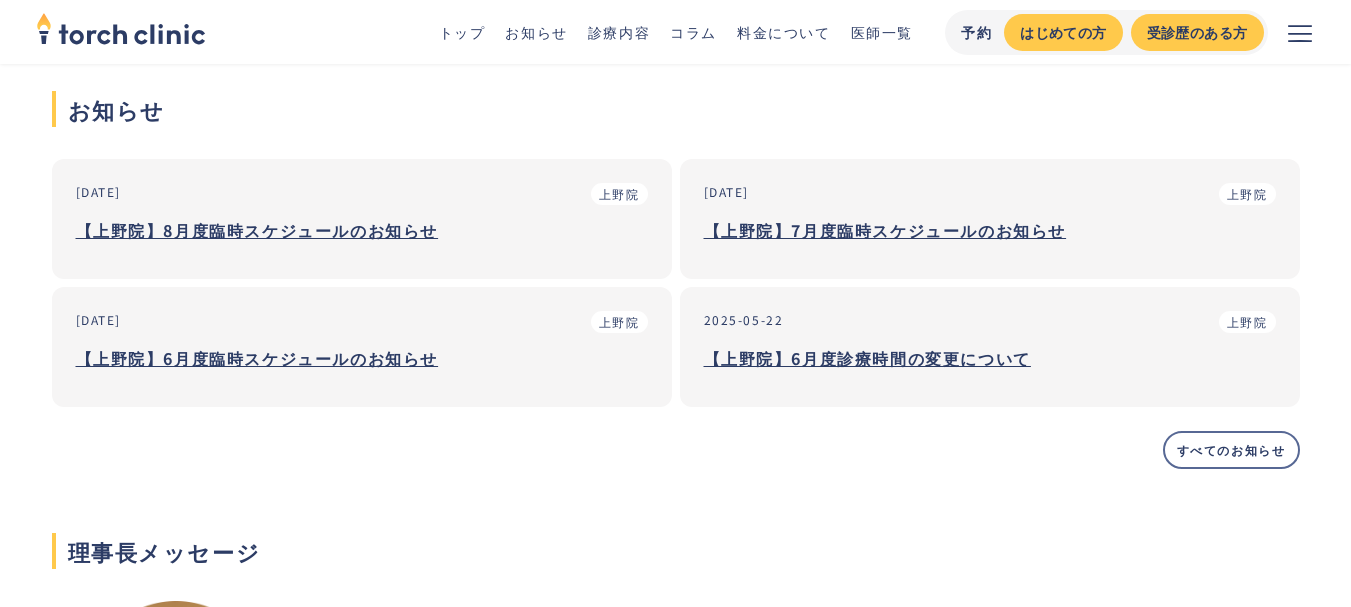 click on "すべてのお知らせ" at bounding box center (1231, 450) 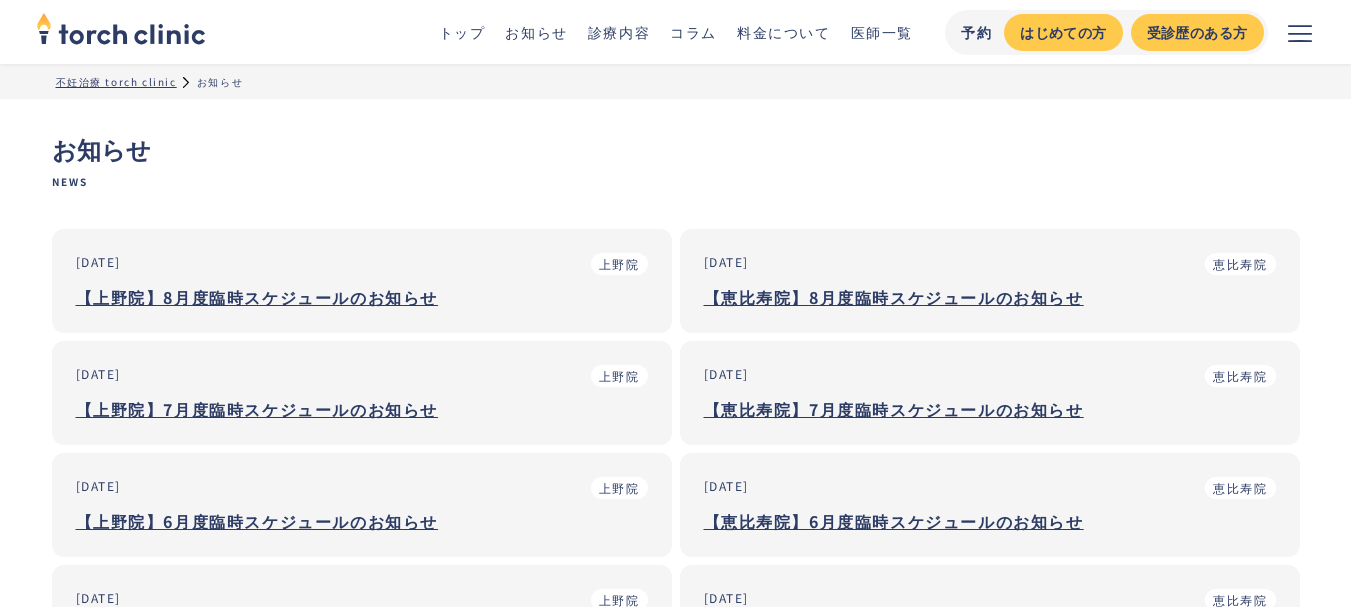 scroll, scrollTop: 0, scrollLeft: 0, axis: both 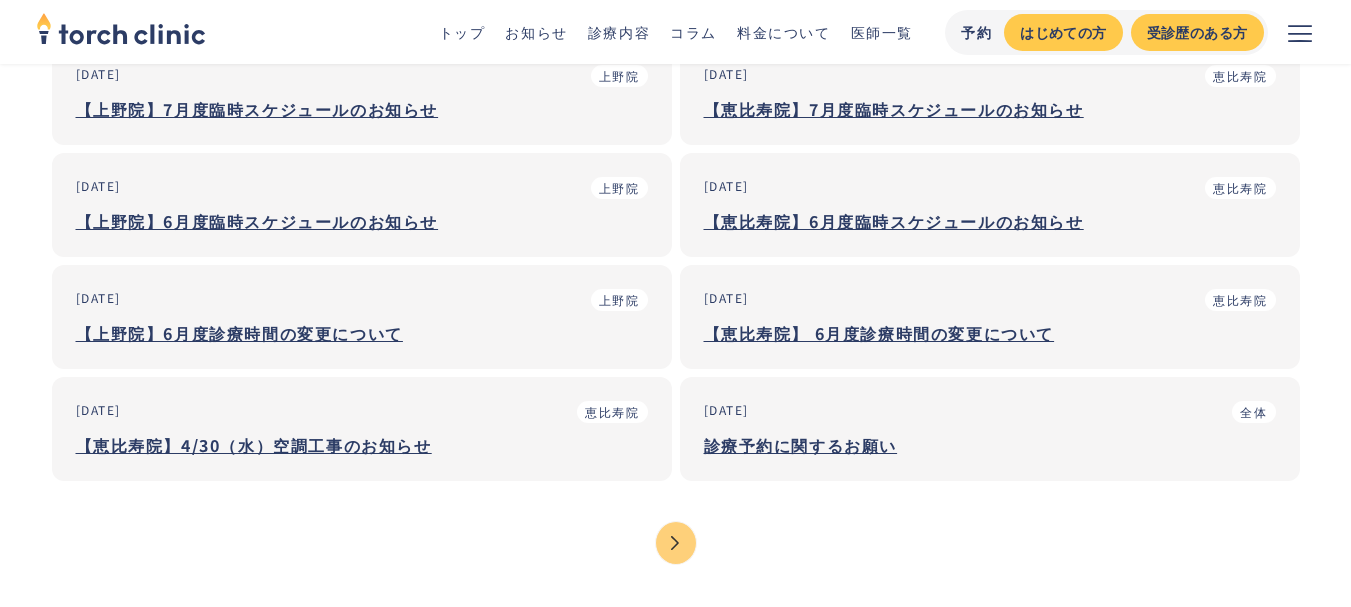 click at bounding box center (676, 543) 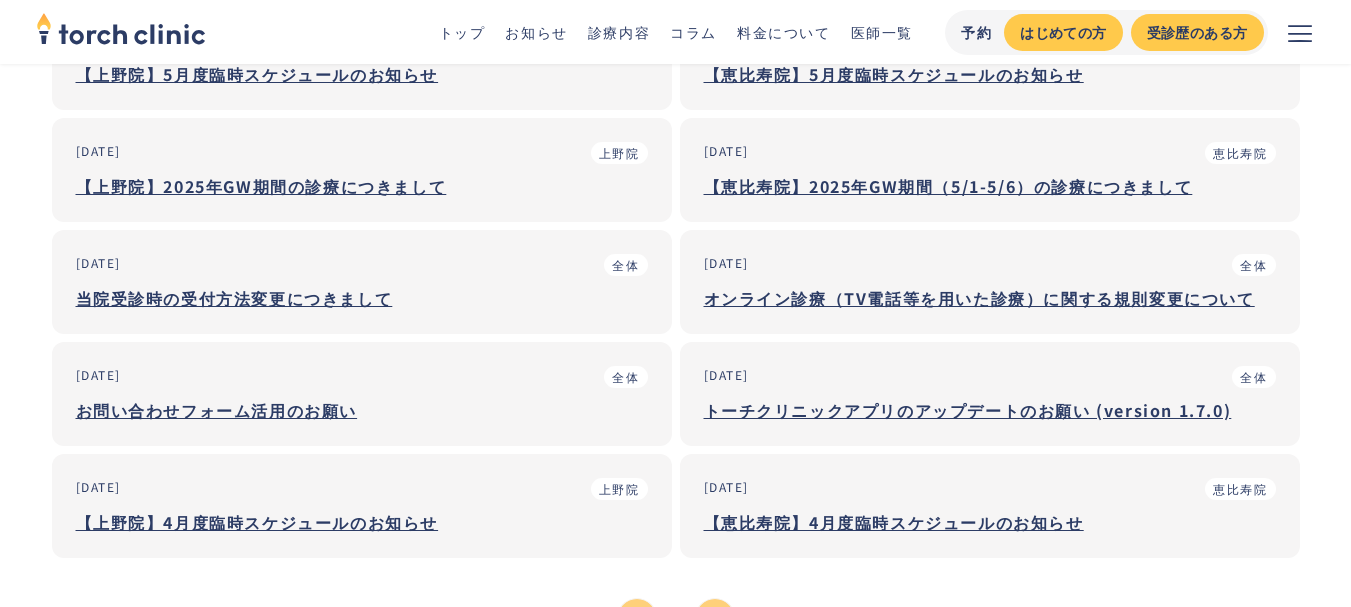 scroll, scrollTop: 400, scrollLeft: 0, axis: vertical 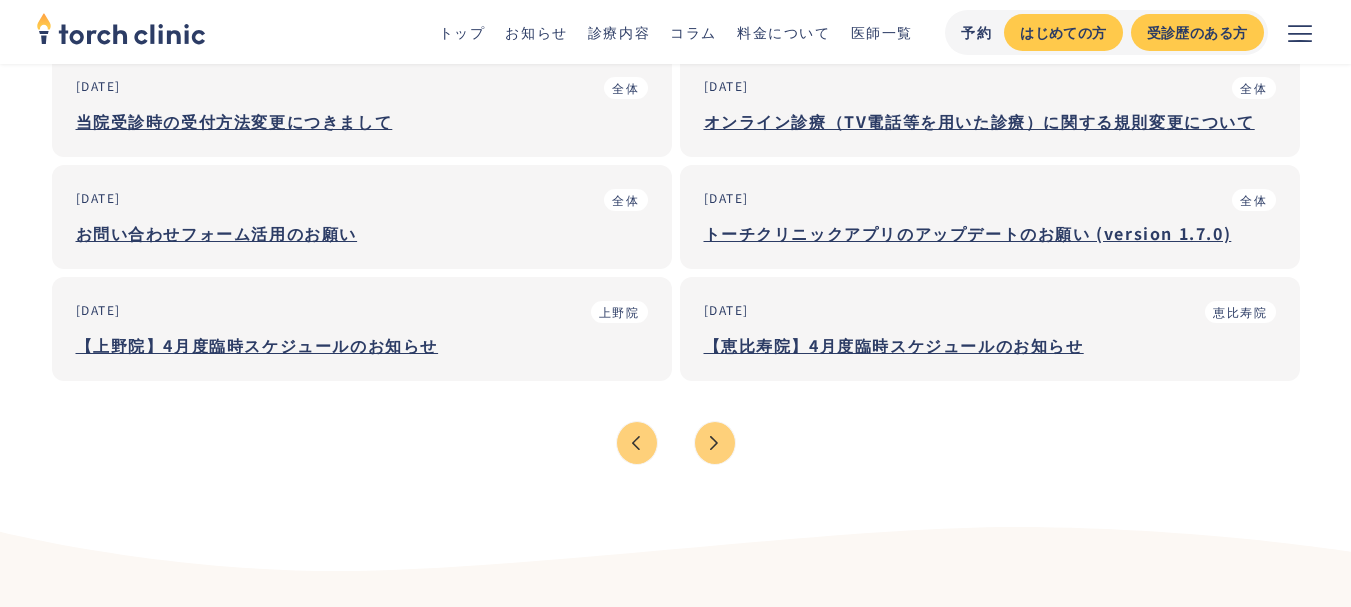 click at bounding box center [715, 443] 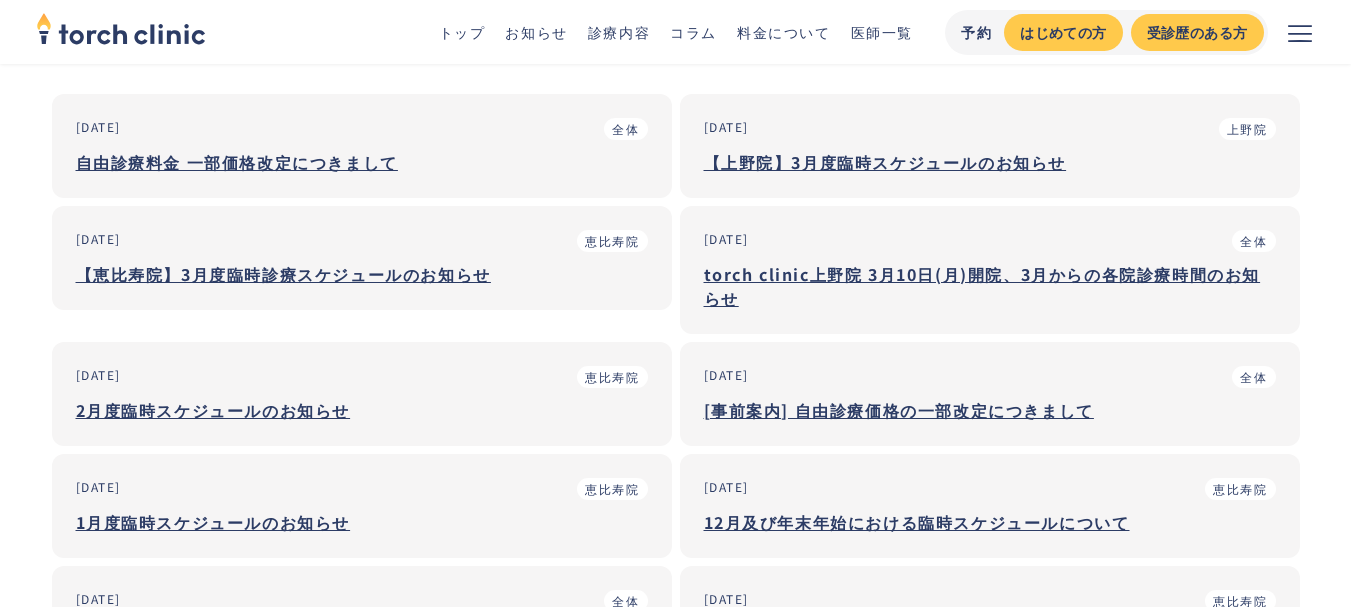 scroll, scrollTop: 100, scrollLeft: 0, axis: vertical 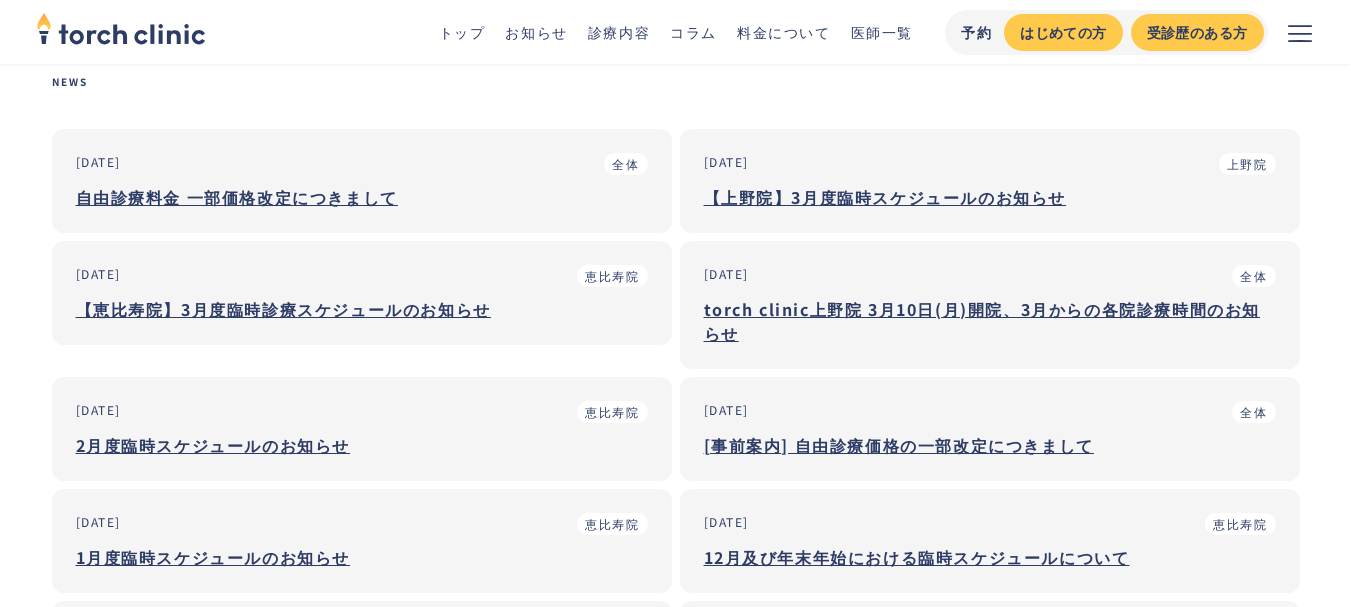 click on "torch clinic上野院 3月10日(月)開院、3月からの各院診療時間のお知らせ" at bounding box center (990, 321) 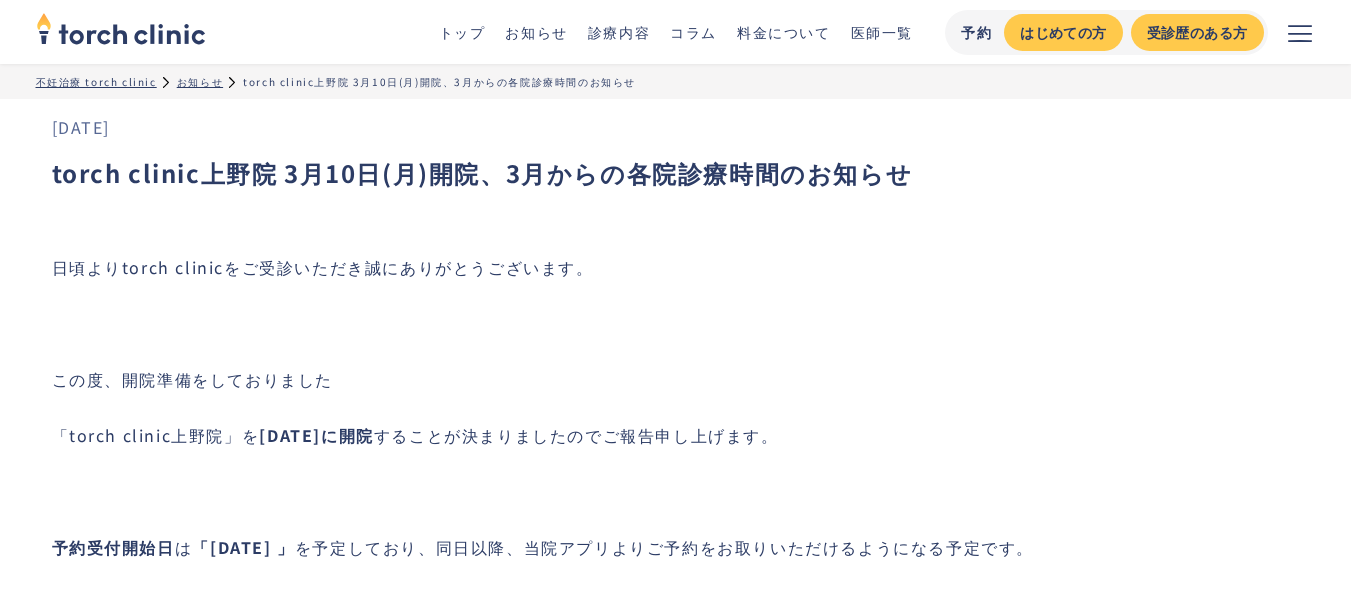 scroll, scrollTop: 0, scrollLeft: 0, axis: both 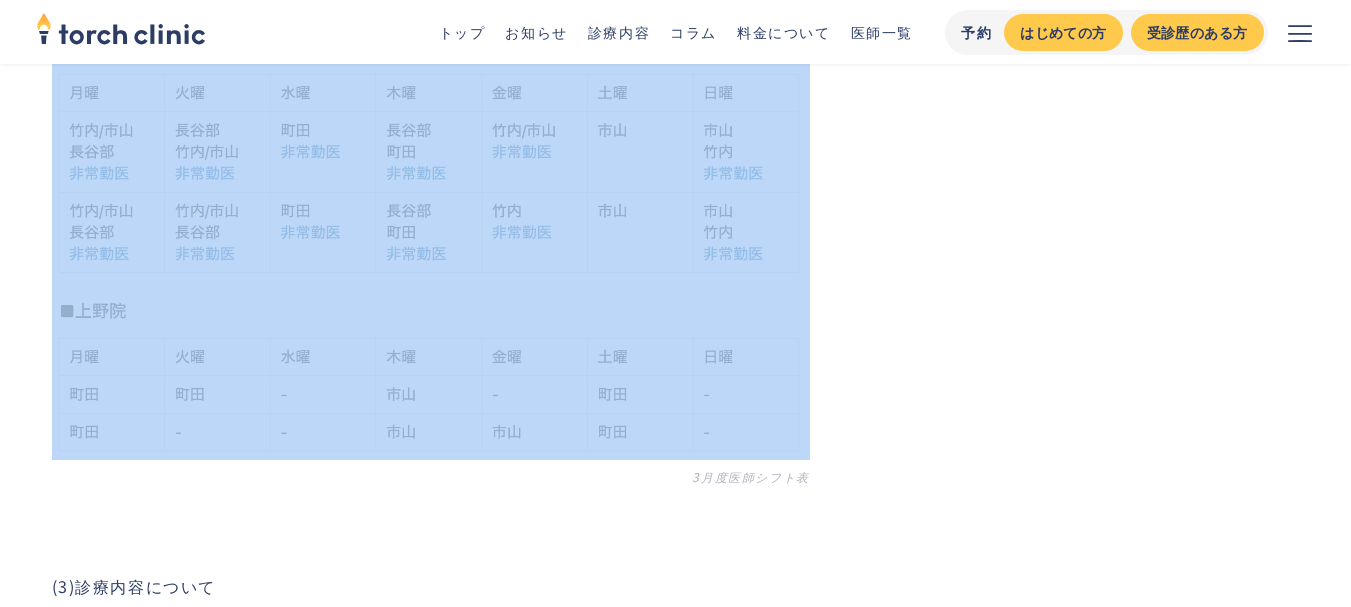 drag, startPoint x: 46, startPoint y: 175, endPoint x: 796, endPoint y: 458, distance: 801.6165 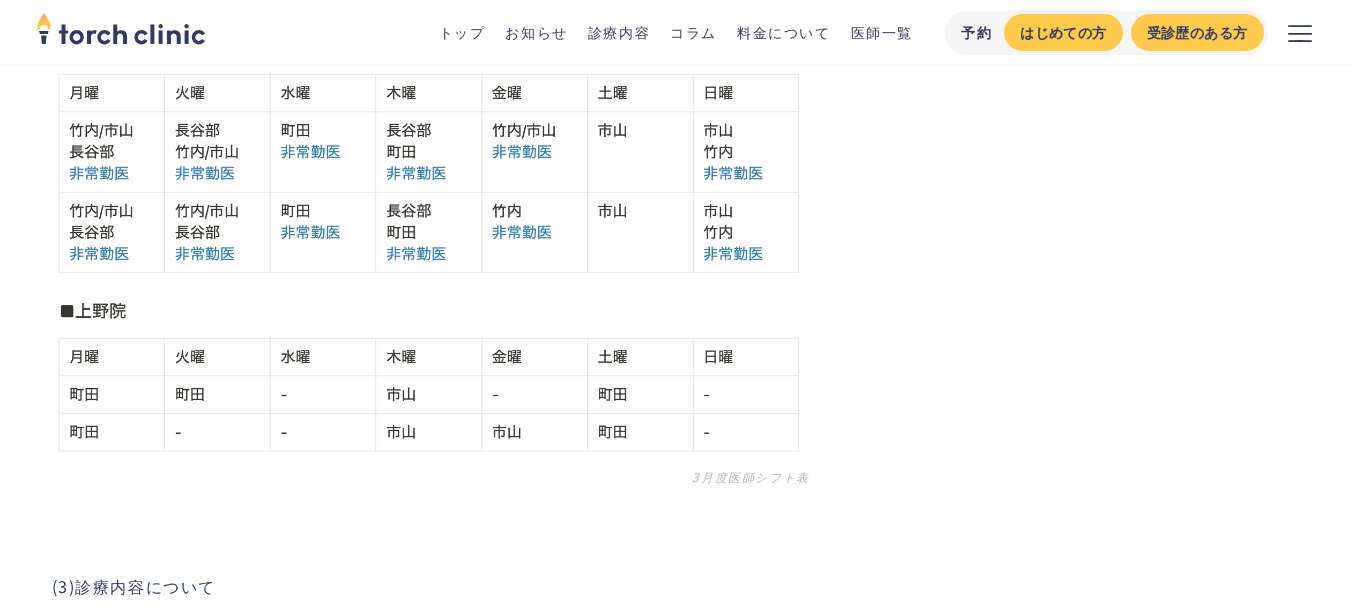 drag, startPoint x: 612, startPoint y: 361, endPoint x: 869, endPoint y: 375, distance: 257.38104 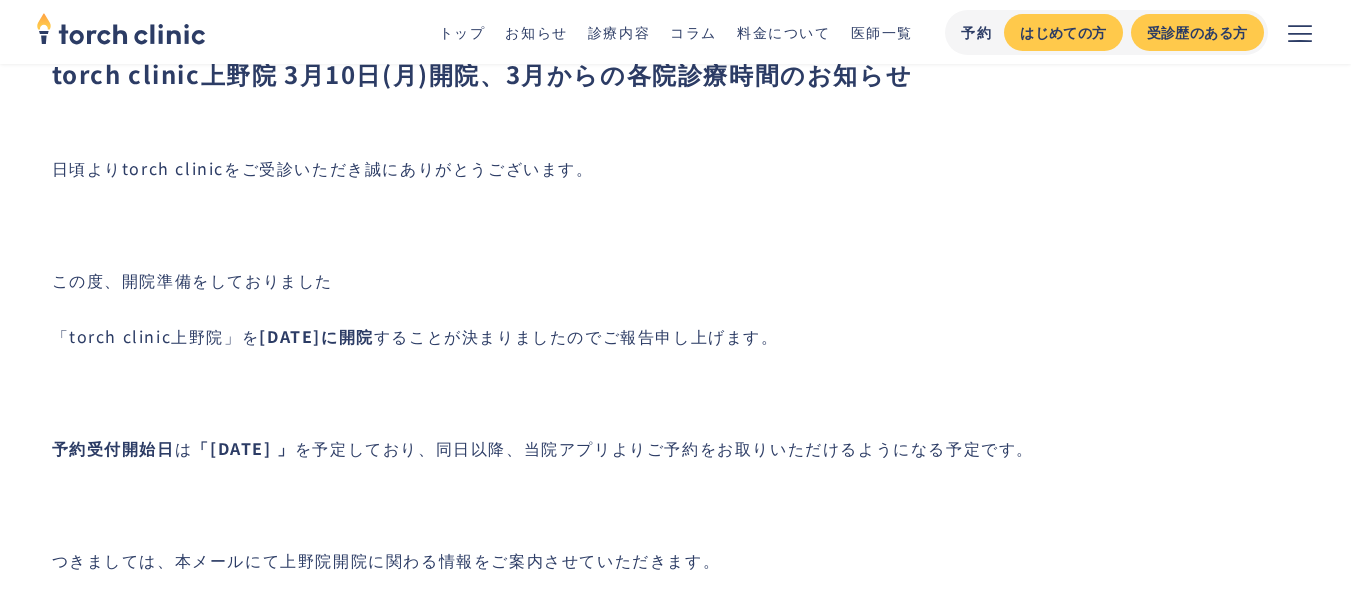 scroll, scrollTop: 0, scrollLeft: 0, axis: both 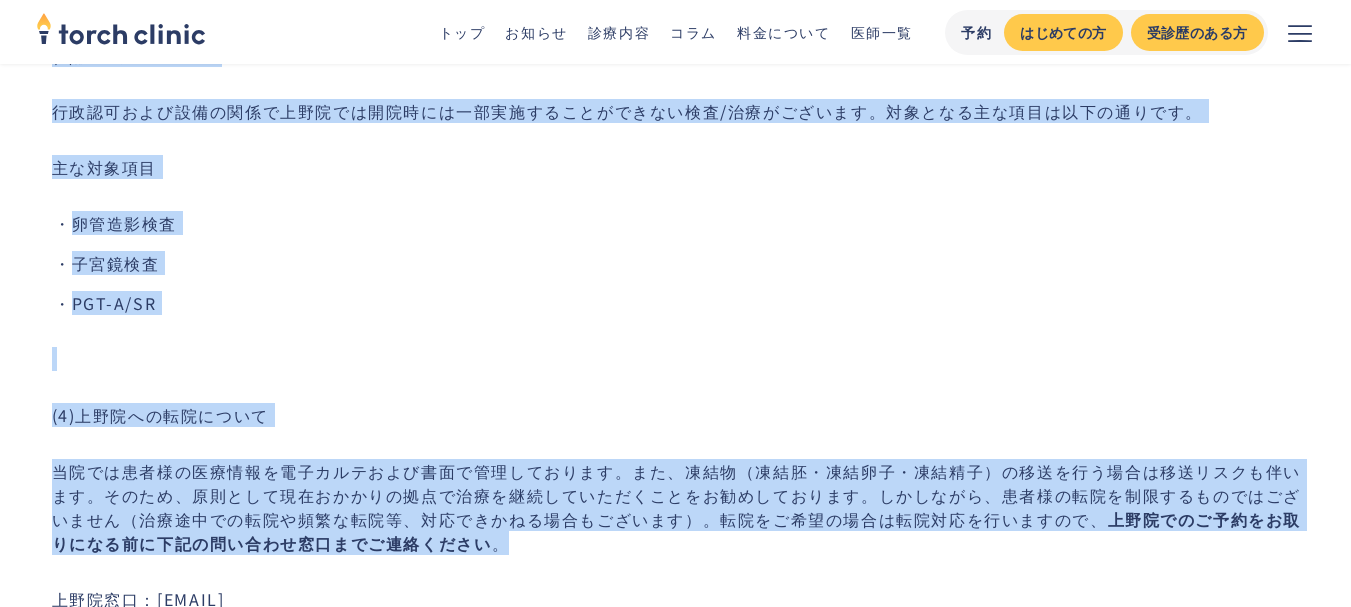 drag, startPoint x: 49, startPoint y: 118, endPoint x: 565, endPoint y: 549, distance: 672.3221 